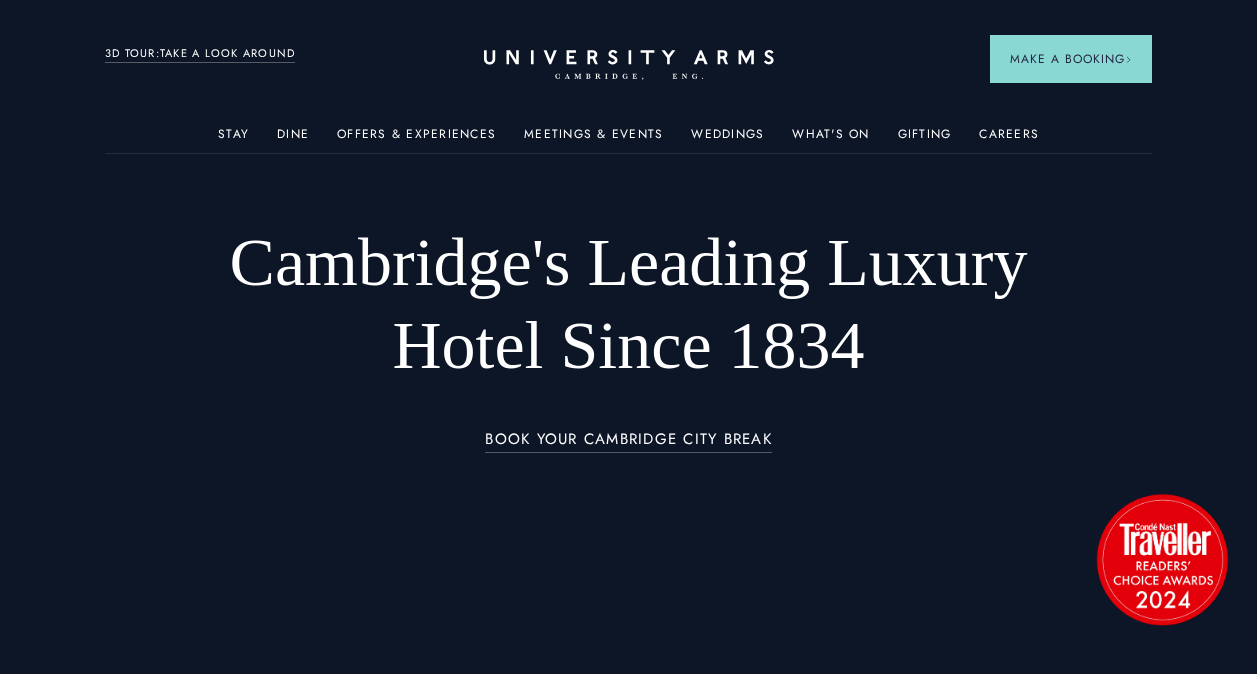 scroll, scrollTop: 0, scrollLeft: 0, axis: both 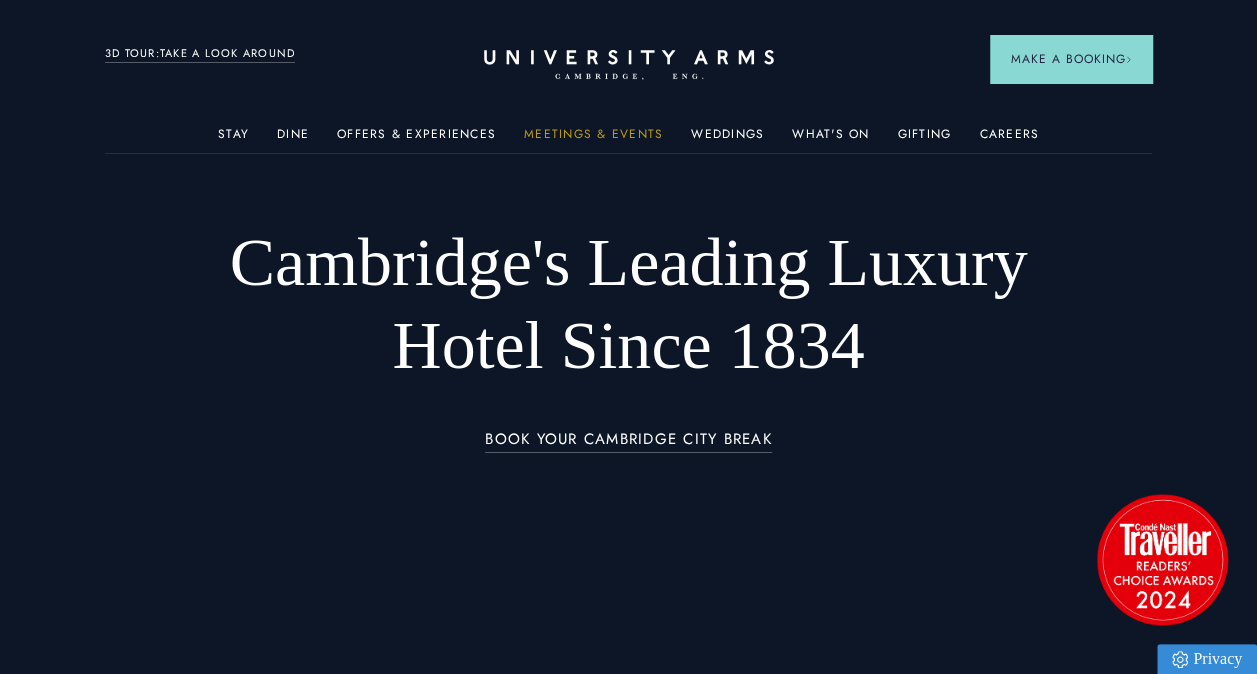 click on "Meetings & Events" at bounding box center [593, 140] 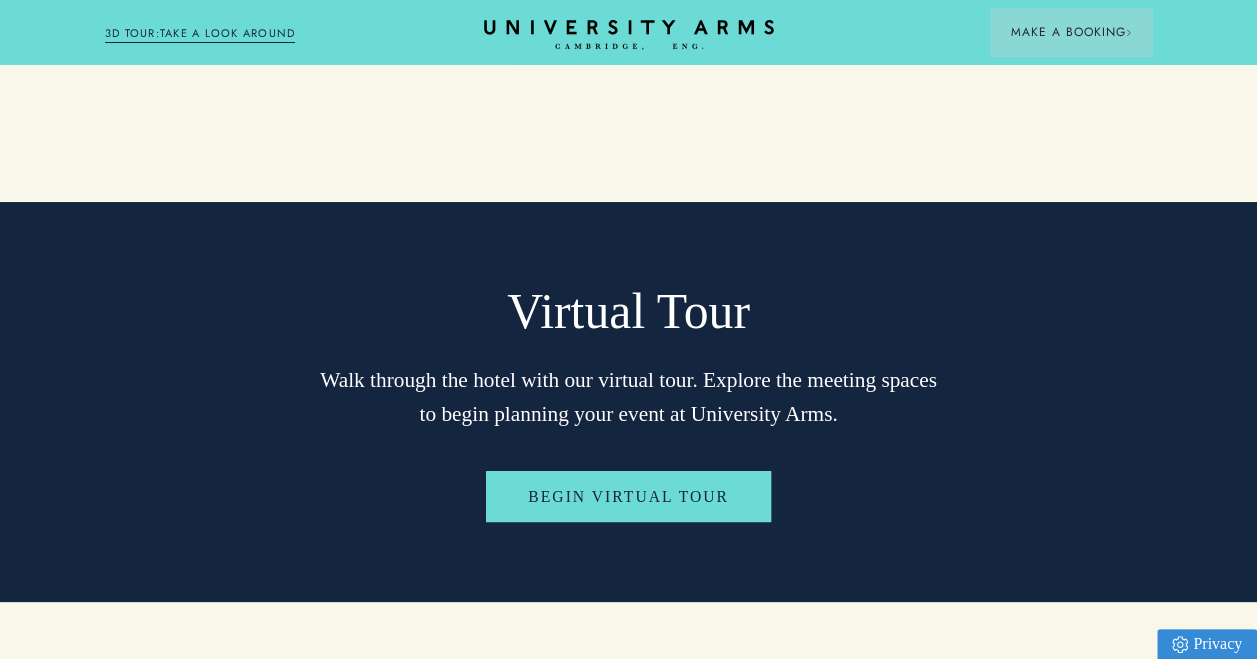 scroll, scrollTop: 3200, scrollLeft: 0, axis: vertical 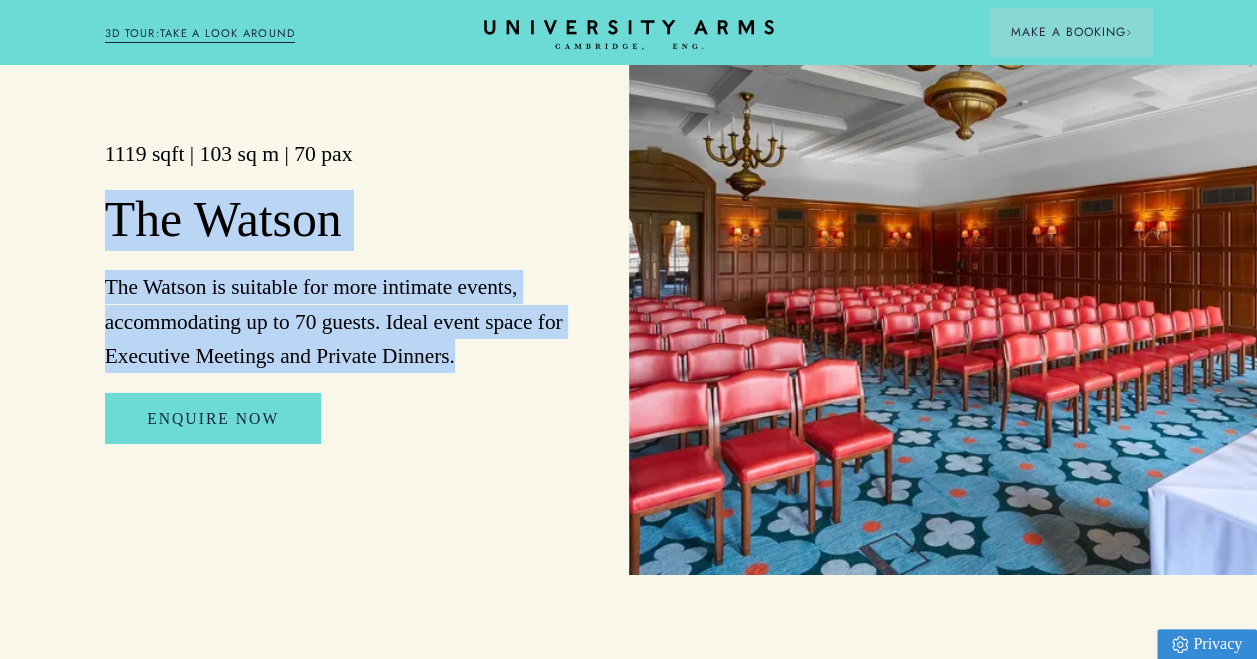 drag, startPoint x: 100, startPoint y: 199, endPoint x: 468, endPoint y: 355, distance: 399.6999 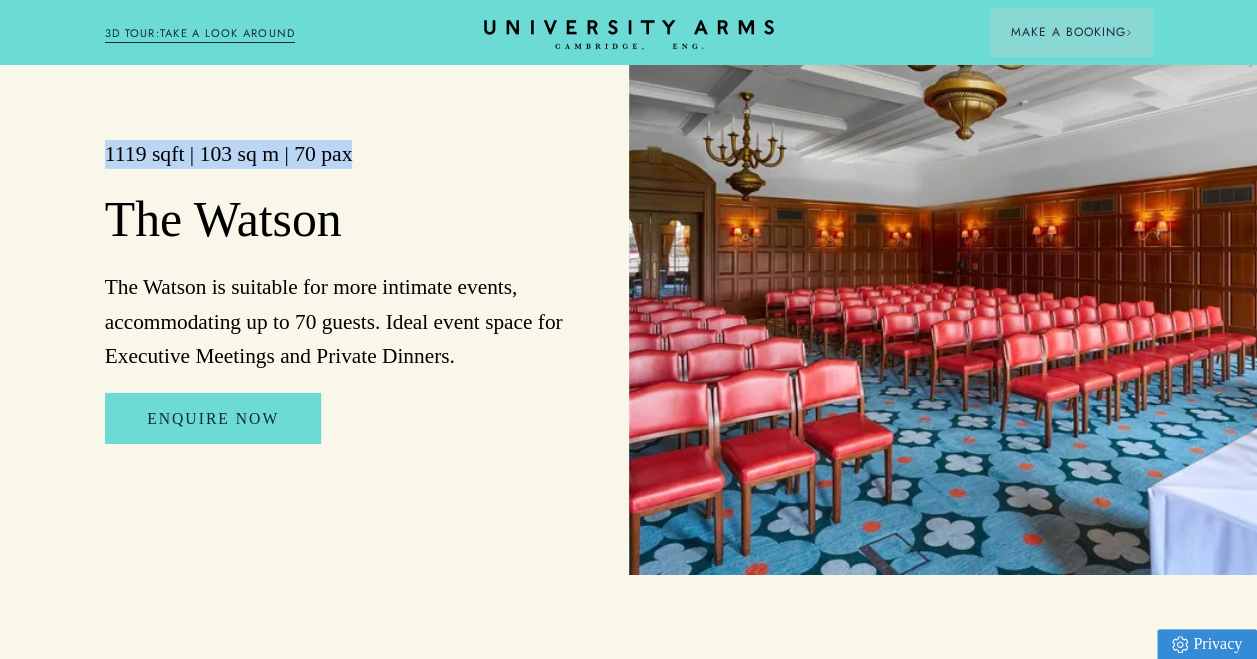 drag, startPoint x: 413, startPoint y: 146, endPoint x: 104, endPoint y: 140, distance: 309.05826 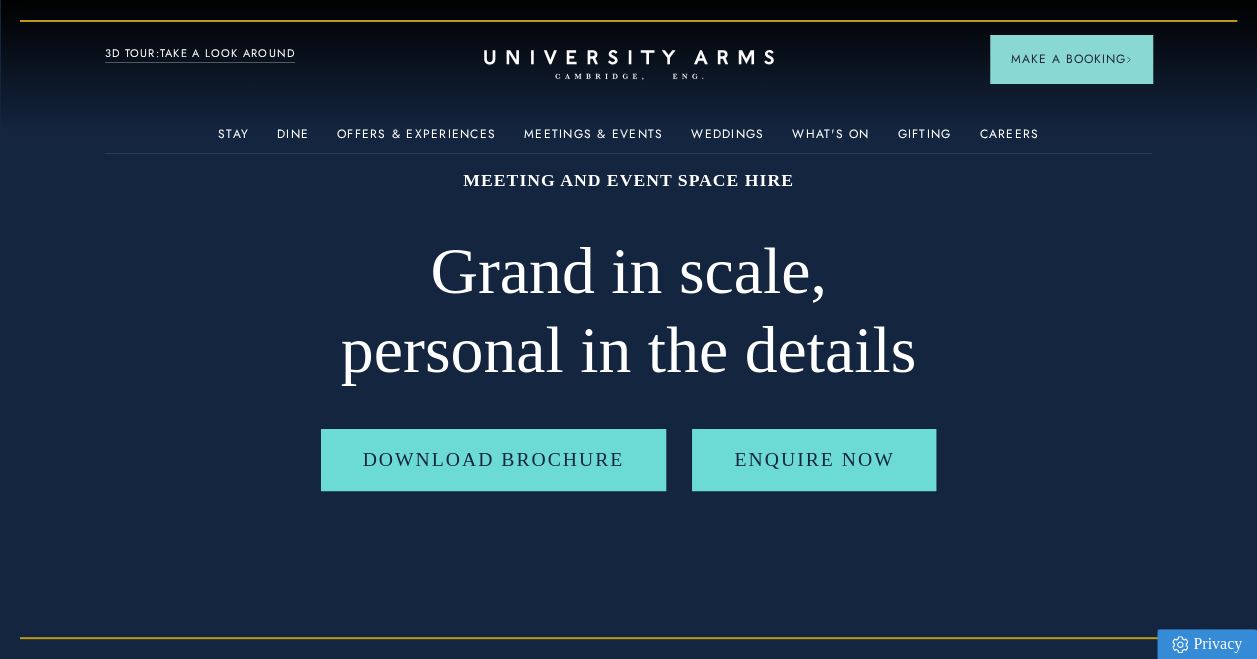 scroll, scrollTop: 533, scrollLeft: 0, axis: vertical 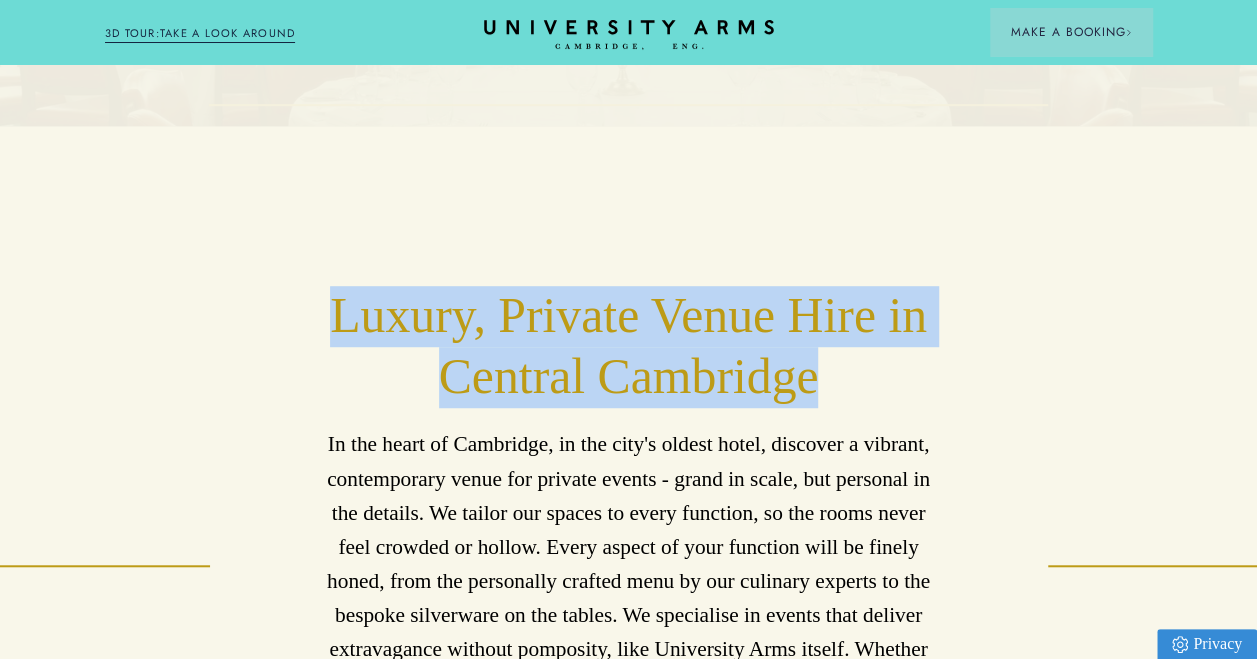 drag, startPoint x: 337, startPoint y: 330, endPoint x: 897, endPoint y: 383, distance: 562.50244 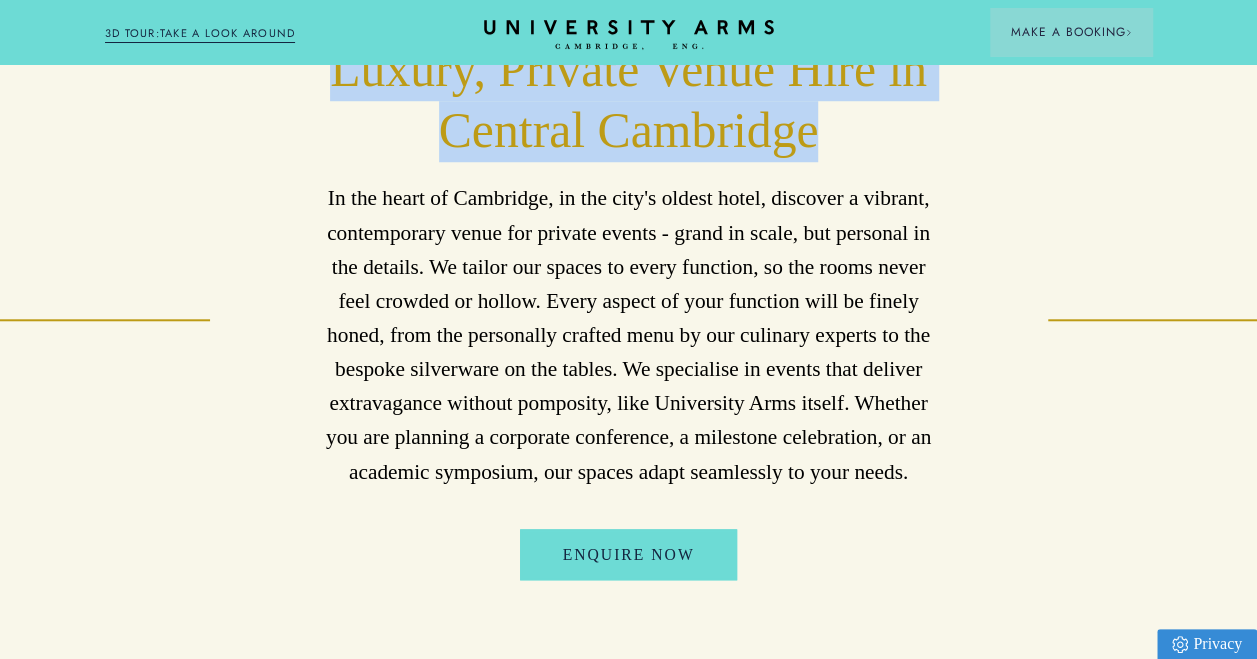 scroll, scrollTop: 790, scrollLeft: 0, axis: vertical 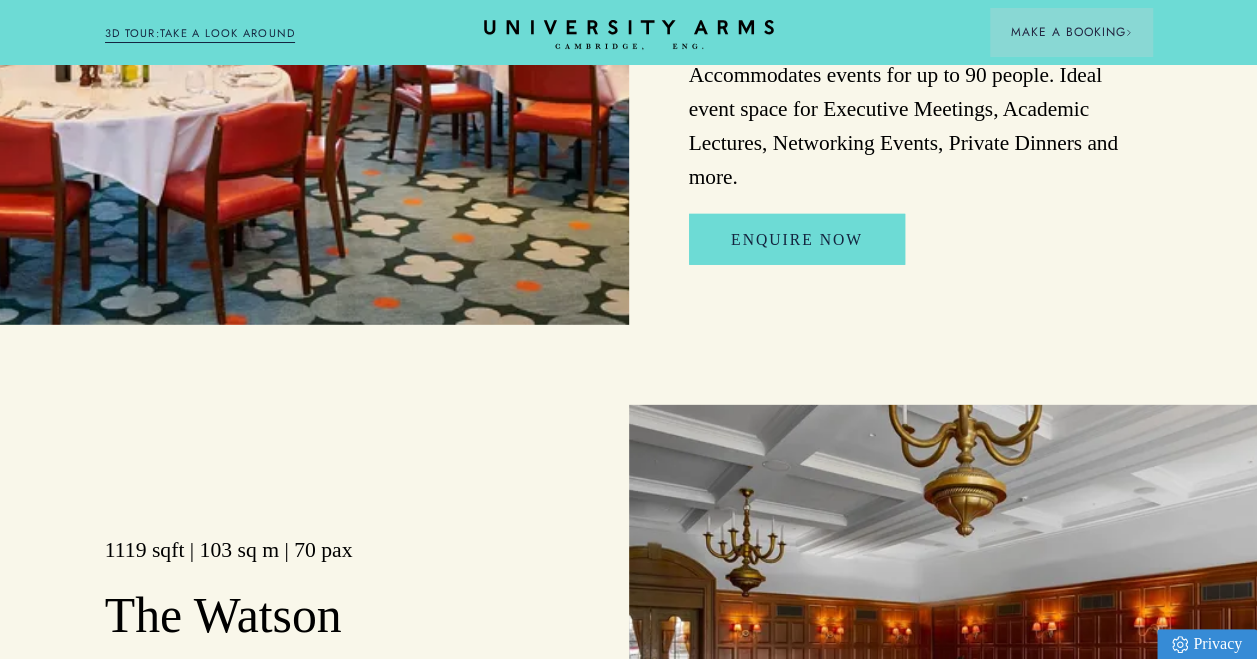drag, startPoint x: 324, startPoint y: 156, endPoint x: 1028, endPoint y: 239, distance: 708.87585 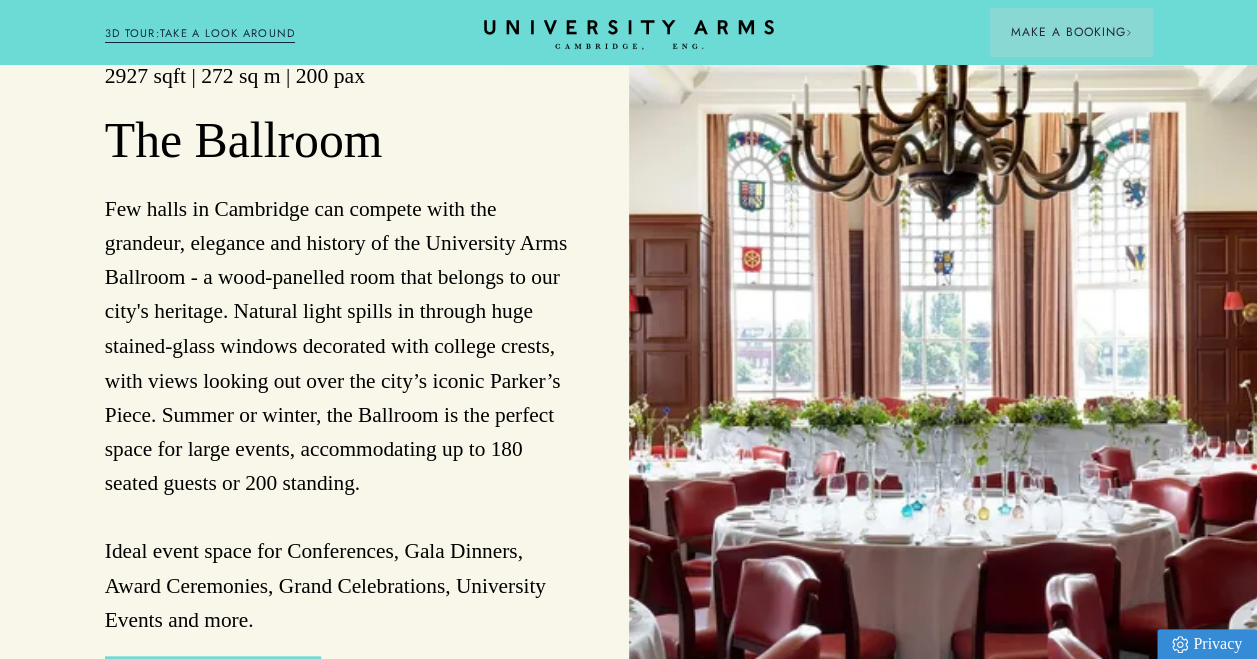 scroll, scrollTop: 1422, scrollLeft: 0, axis: vertical 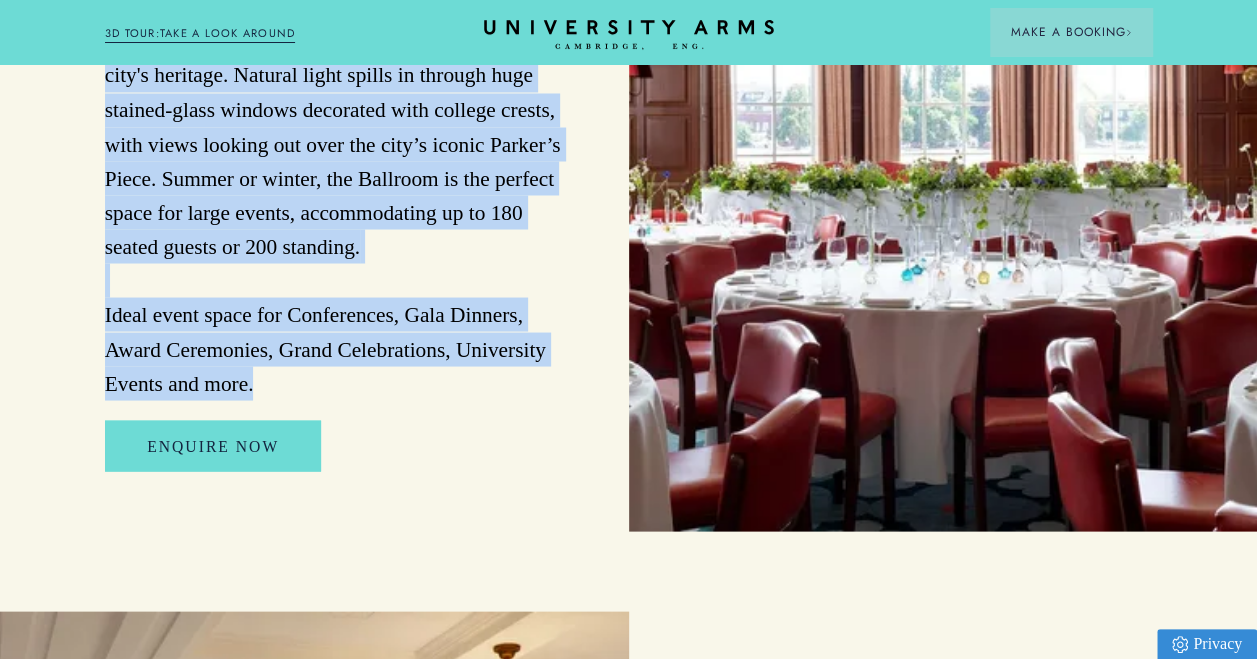drag, startPoint x: 118, startPoint y: 237, endPoint x: 532, endPoint y: 392, distance: 442.06448 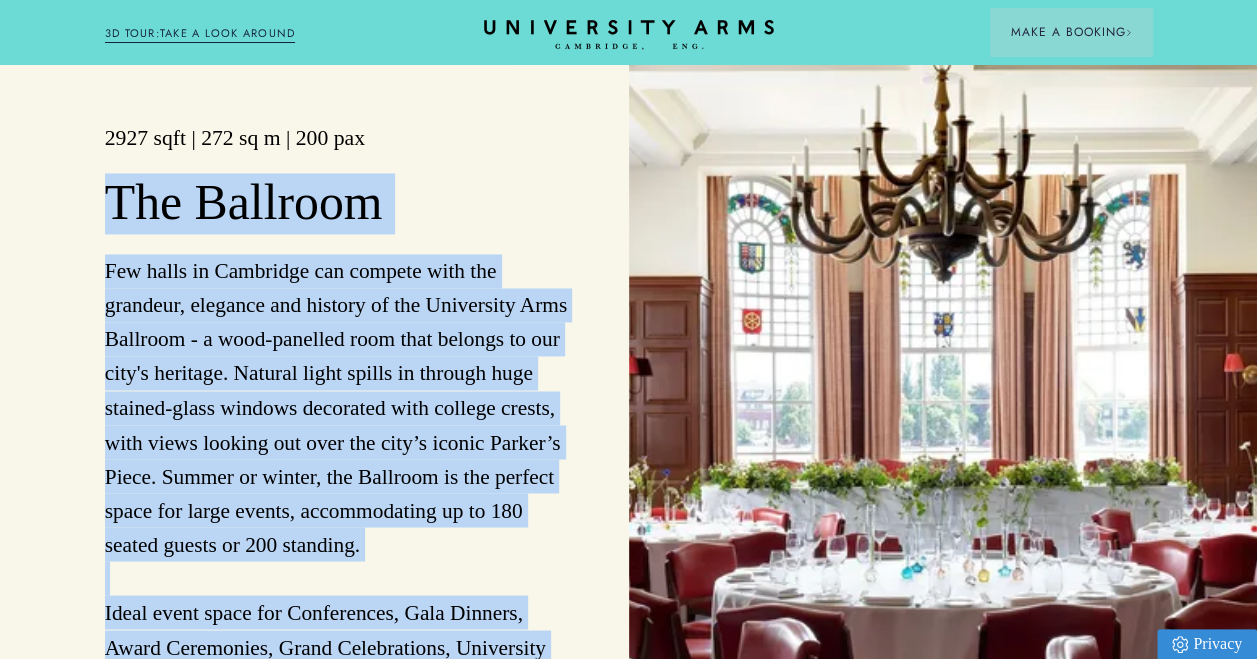 scroll, scrollTop: 1444, scrollLeft: 0, axis: vertical 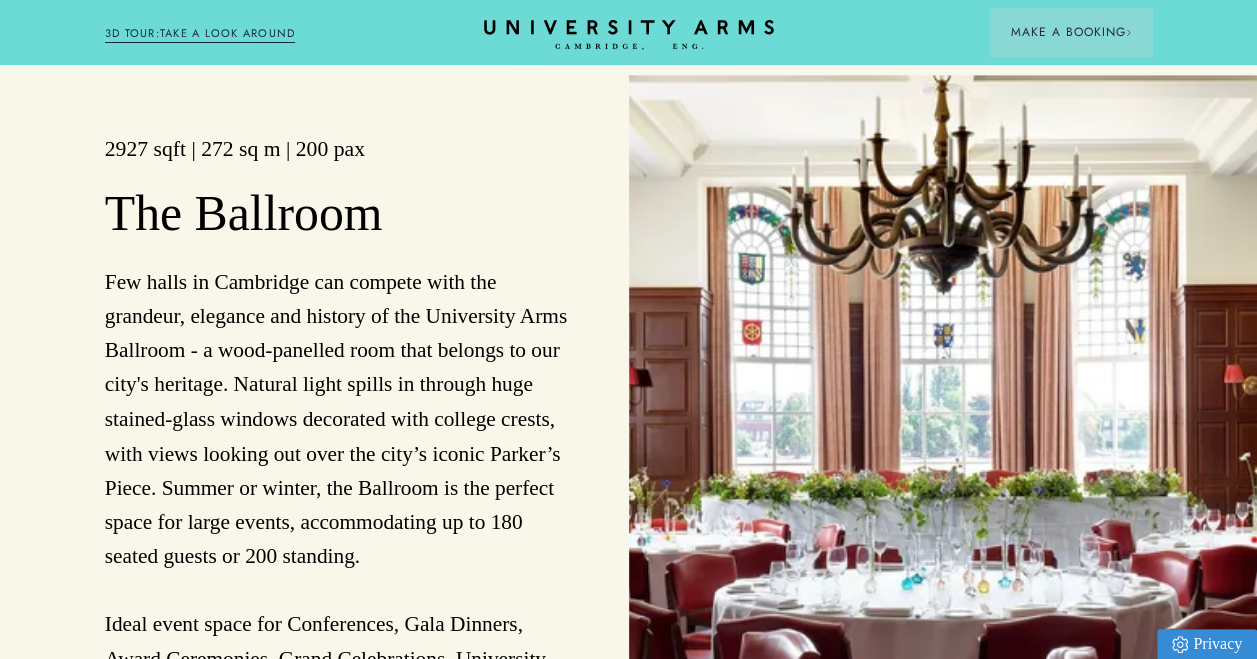 click on "2927 sqft | 272 sq m | 200 pax" at bounding box center (337, 149) 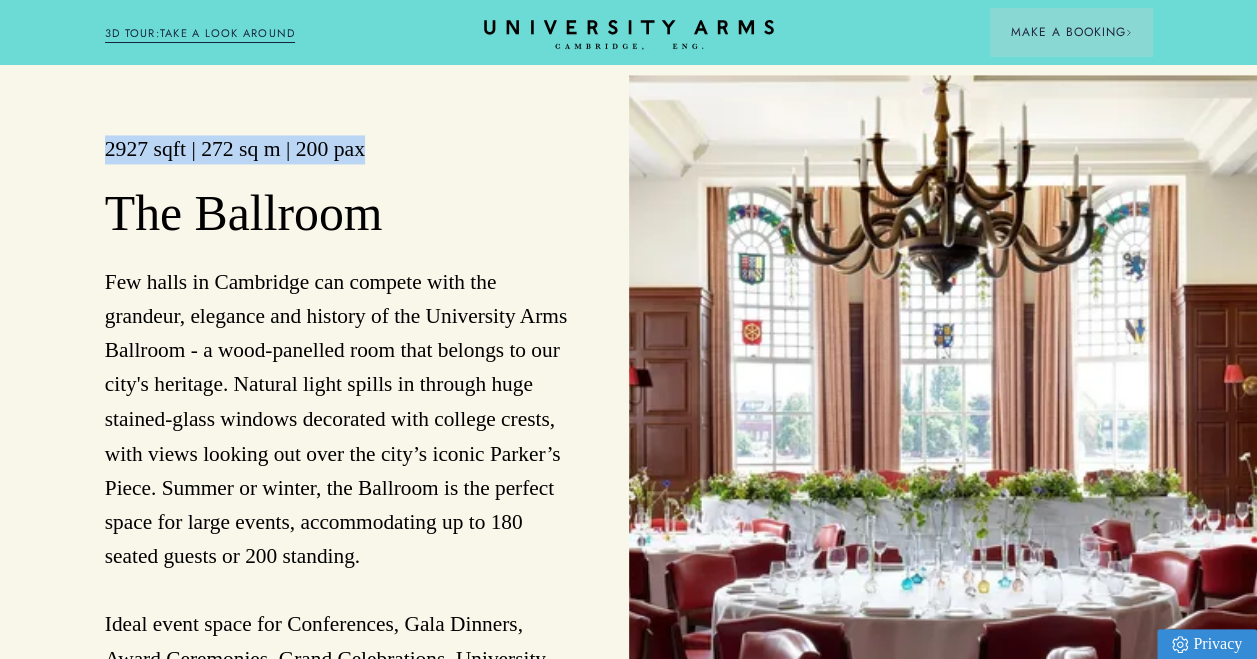 drag, startPoint x: 374, startPoint y: 164, endPoint x: 66, endPoint y: 164, distance: 308 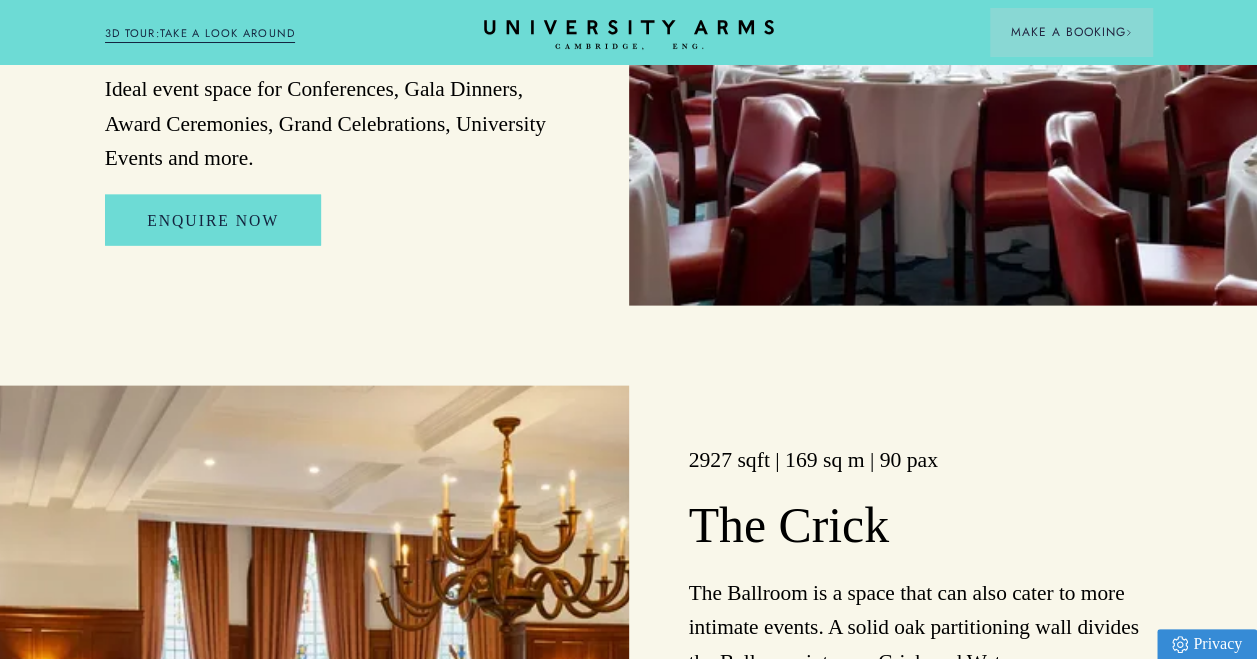scroll, scrollTop: 2511, scrollLeft: 0, axis: vertical 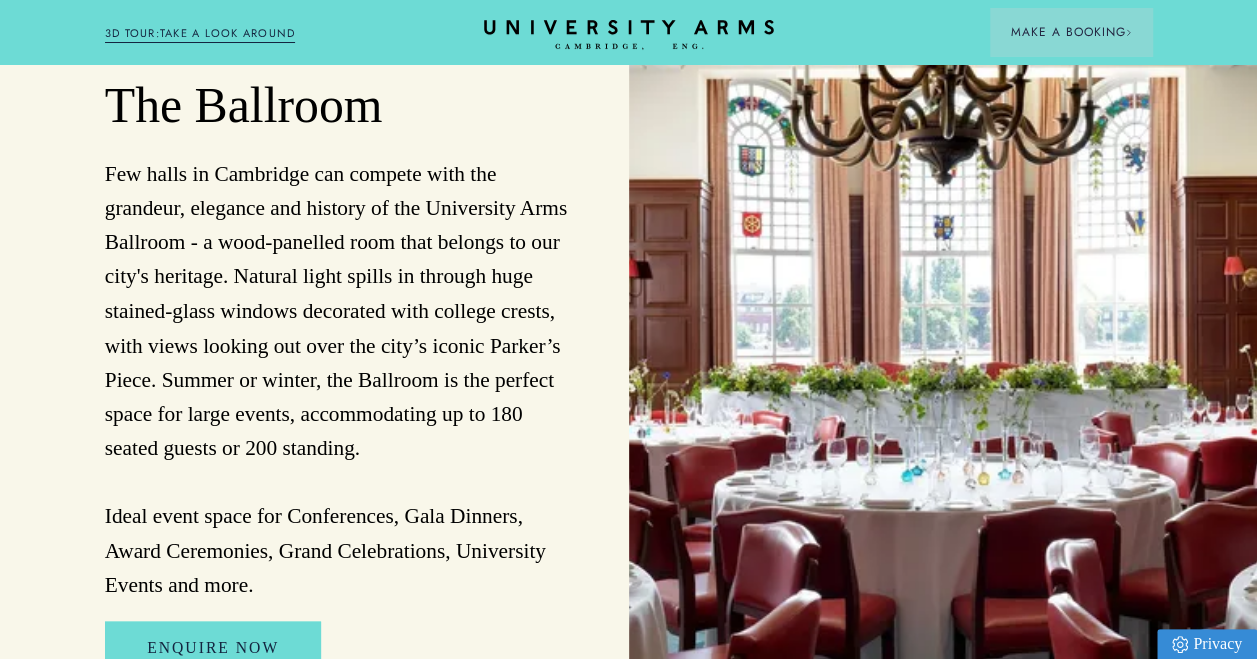 click at bounding box center [943, 349] 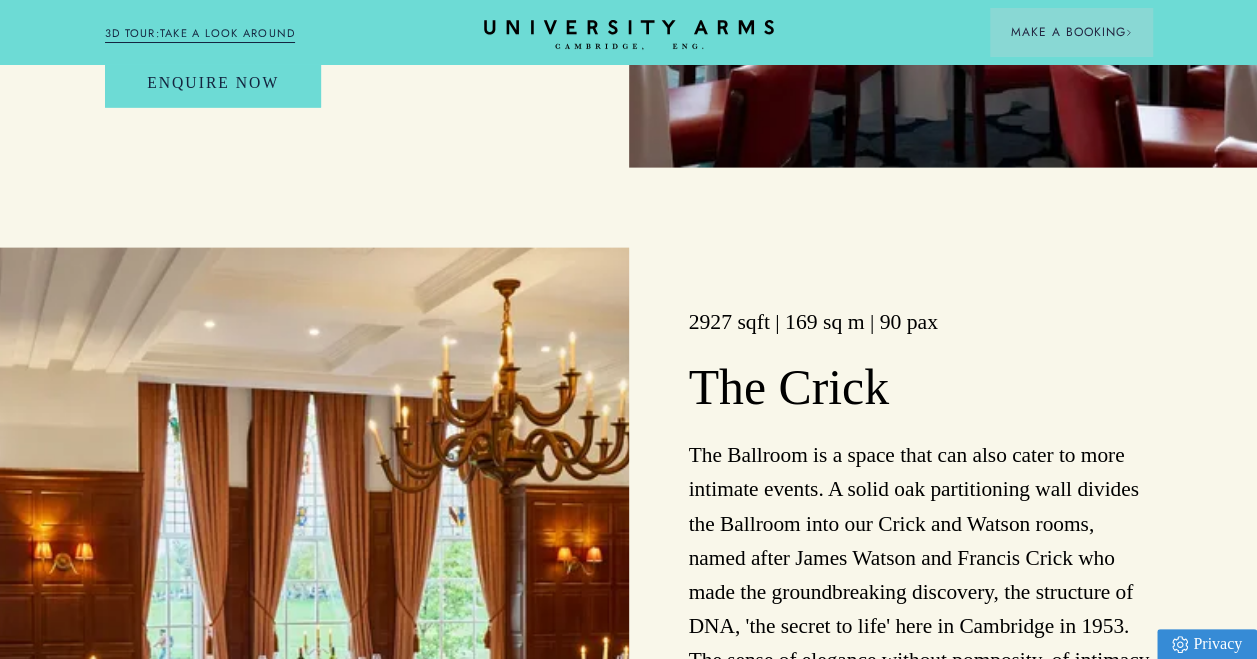 scroll, scrollTop: 2619, scrollLeft: 0, axis: vertical 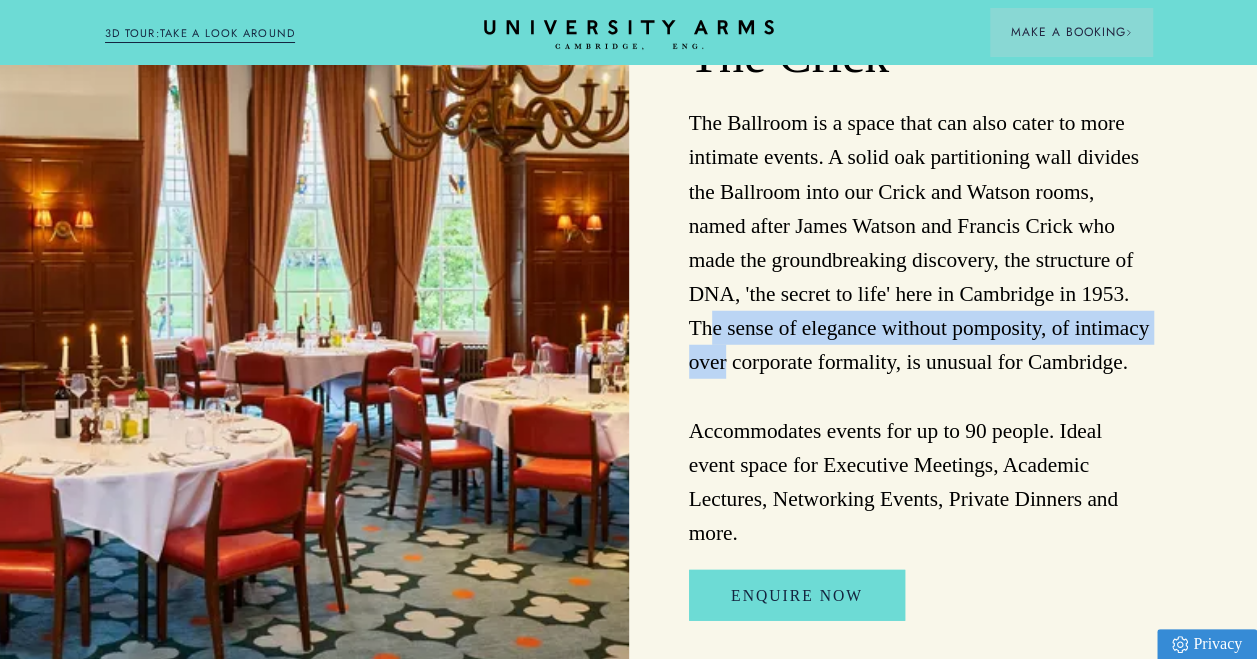 drag, startPoint x: 1070, startPoint y: 315, endPoint x: 1120, endPoint y: 340, distance: 55.9017 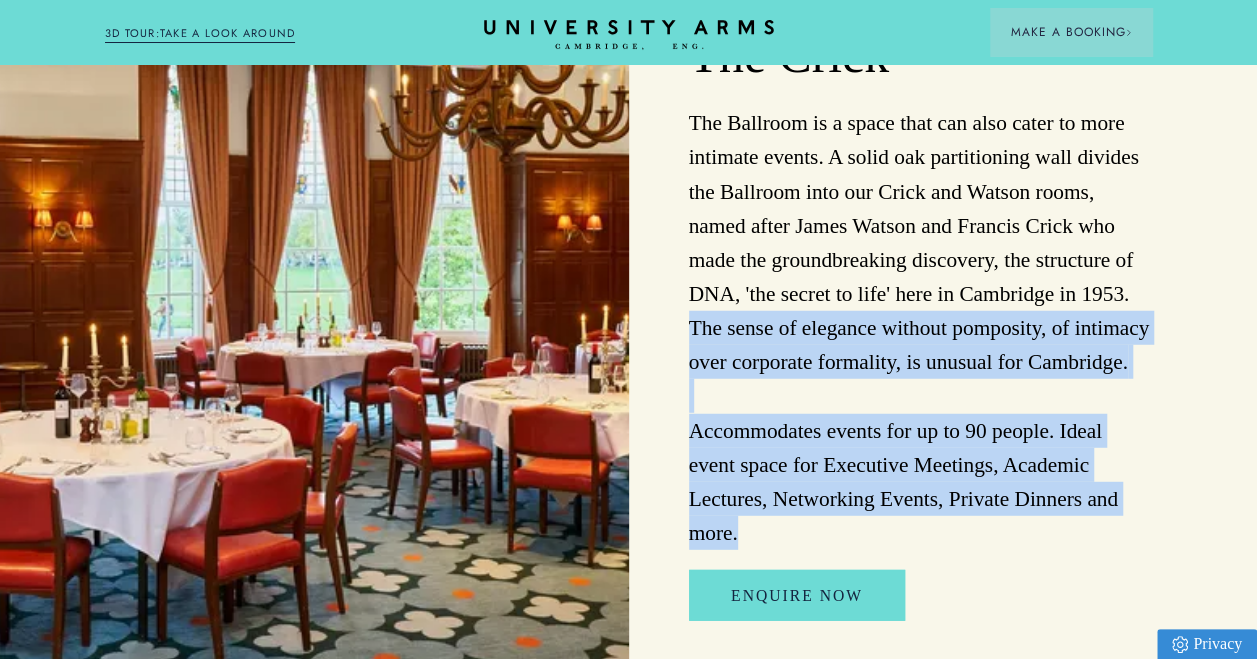 drag, startPoint x: 1048, startPoint y: 312, endPoint x: 1115, endPoint y: 511, distance: 209.9762 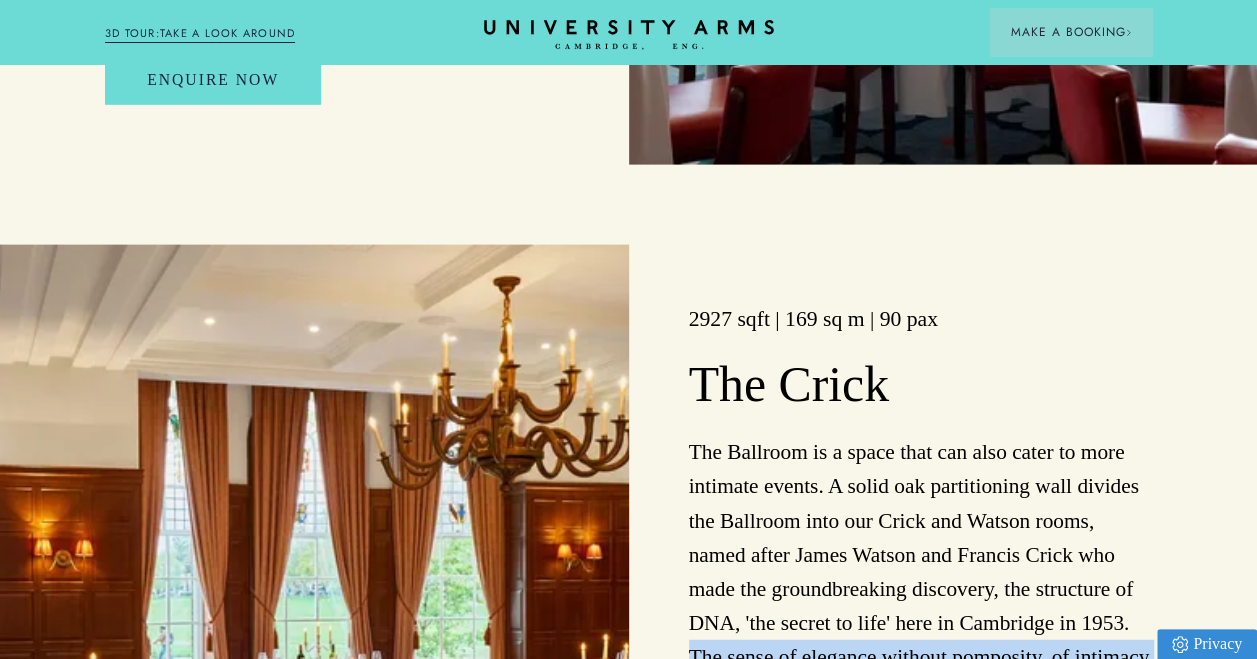 scroll, scrollTop: 2108, scrollLeft: 0, axis: vertical 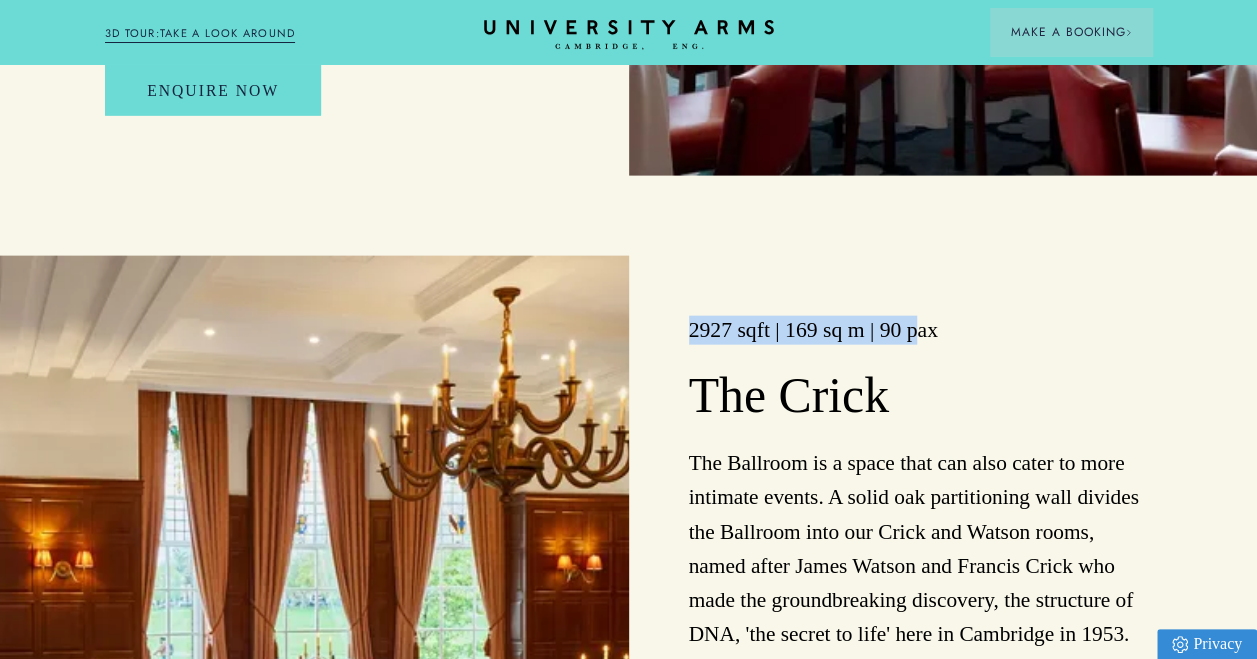drag, startPoint x: 924, startPoint y: 348, endPoint x: 643, endPoint y: 357, distance: 281.1441 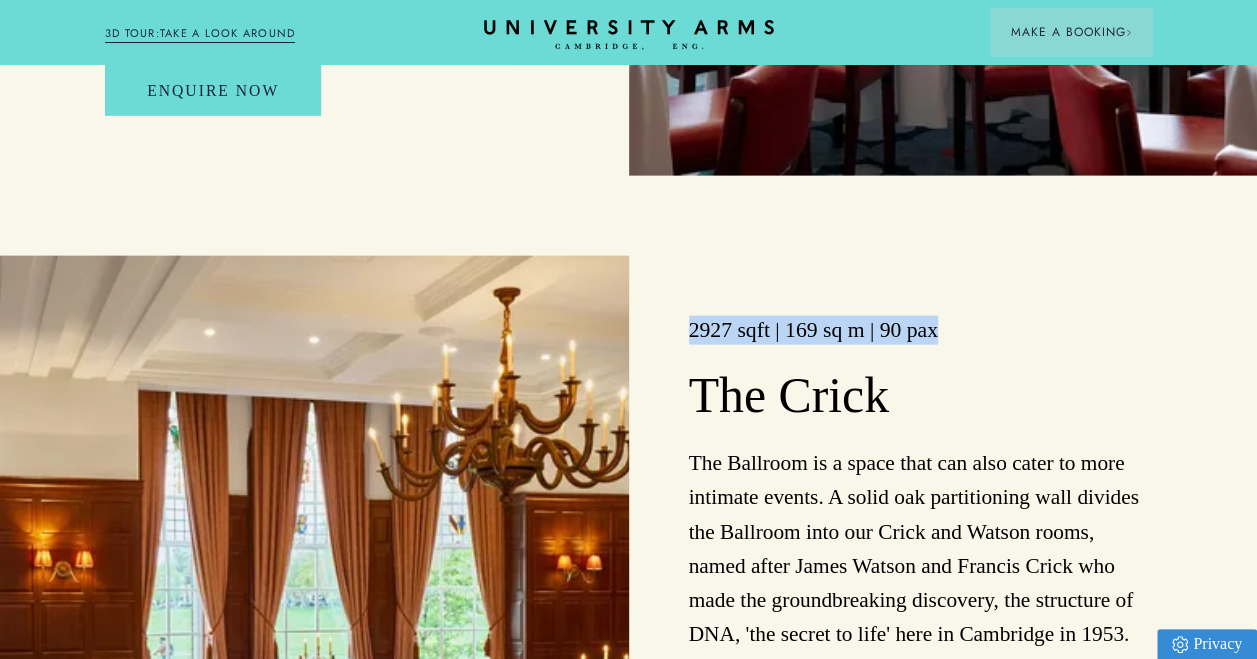 drag, startPoint x: 950, startPoint y: 344, endPoint x: 668, endPoint y: 348, distance: 282.02838 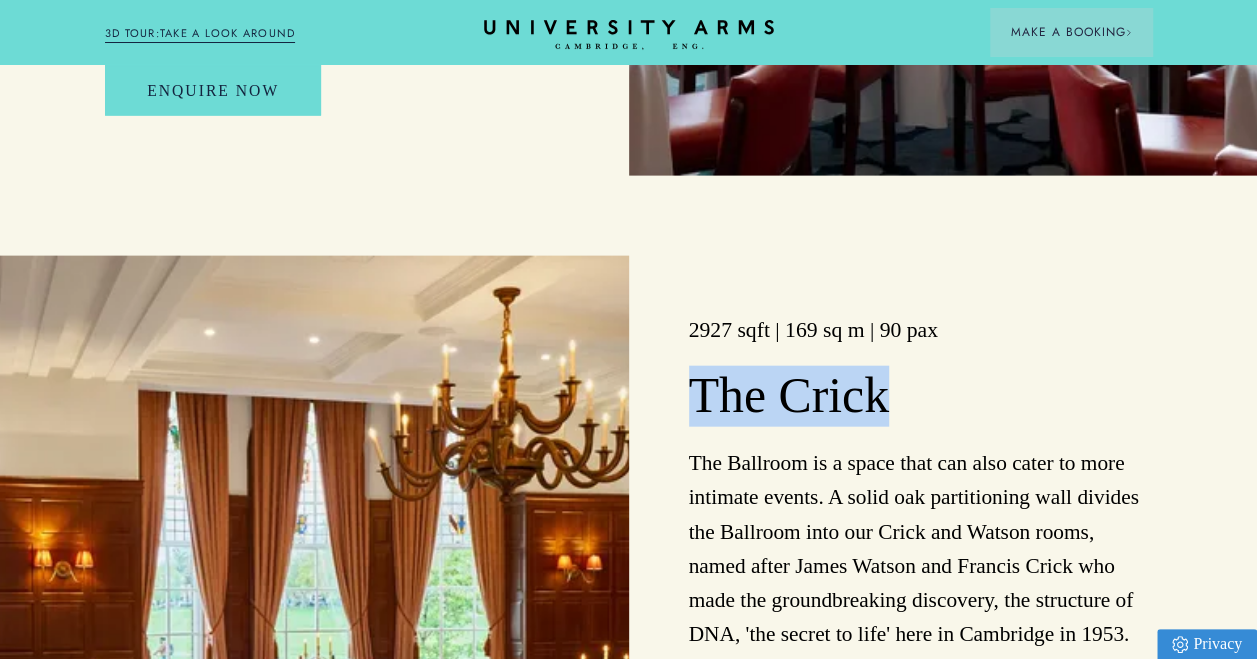 drag, startPoint x: 933, startPoint y: 430, endPoint x: 706, endPoint y: 416, distance: 227.4313 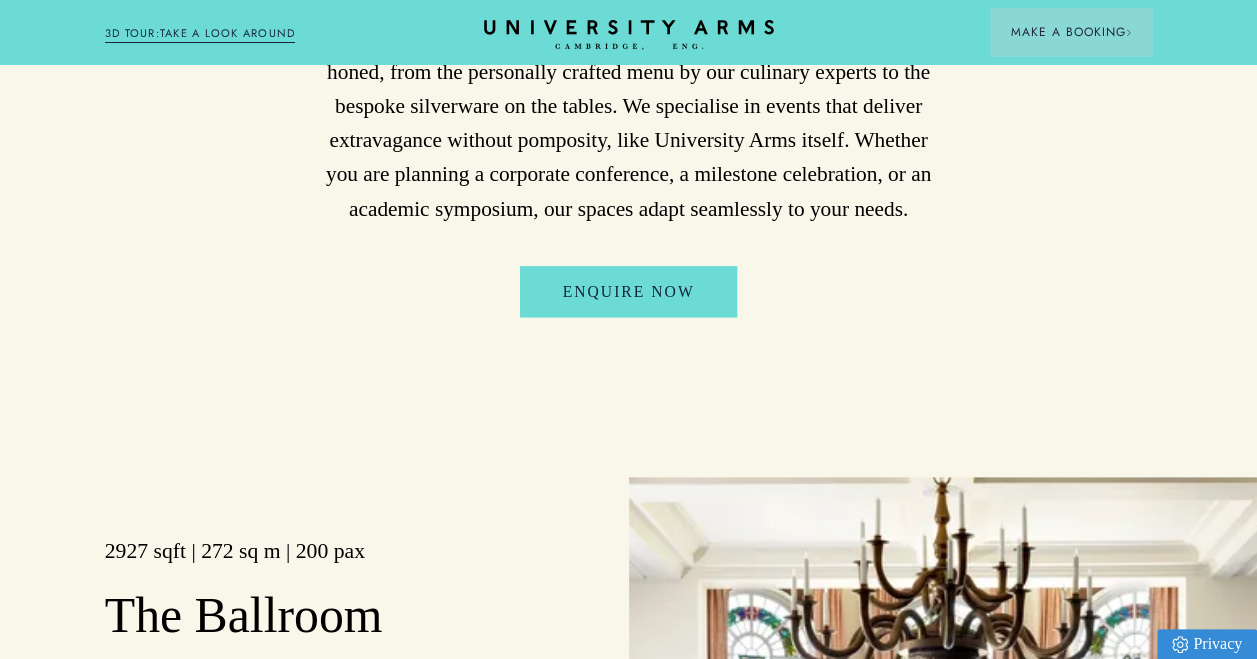 scroll, scrollTop: 508, scrollLeft: 0, axis: vertical 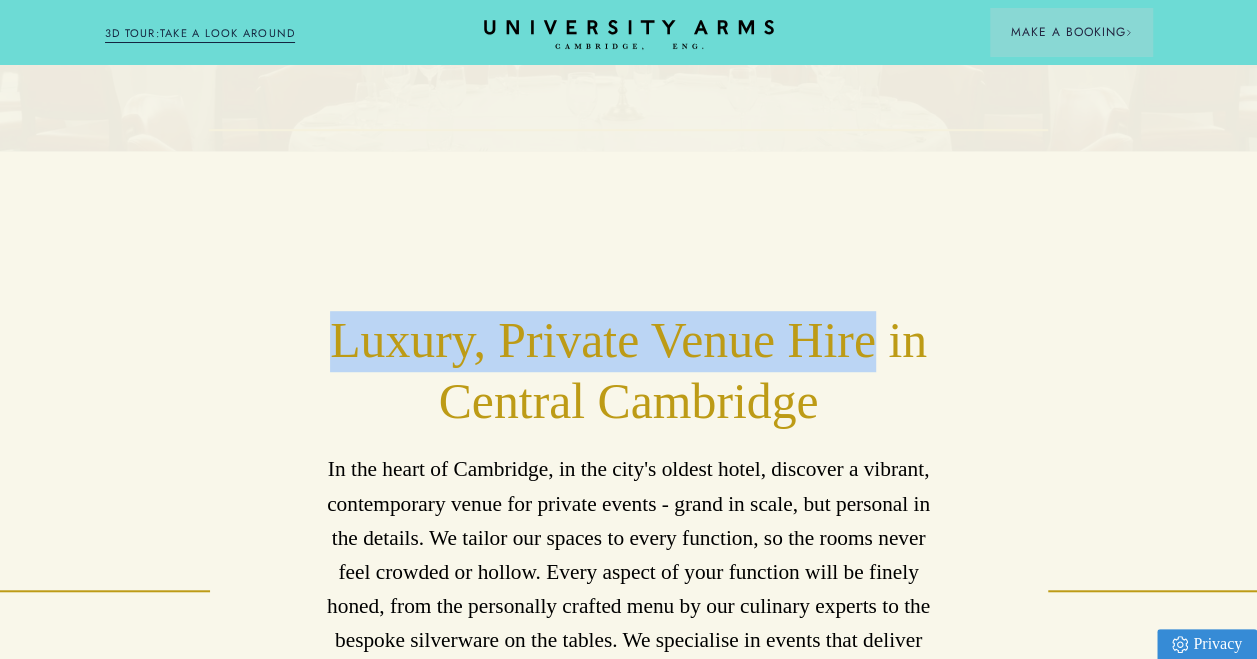 drag, startPoint x: 392, startPoint y: 354, endPoint x: 870, endPoint y: 359, distance: 478.02615 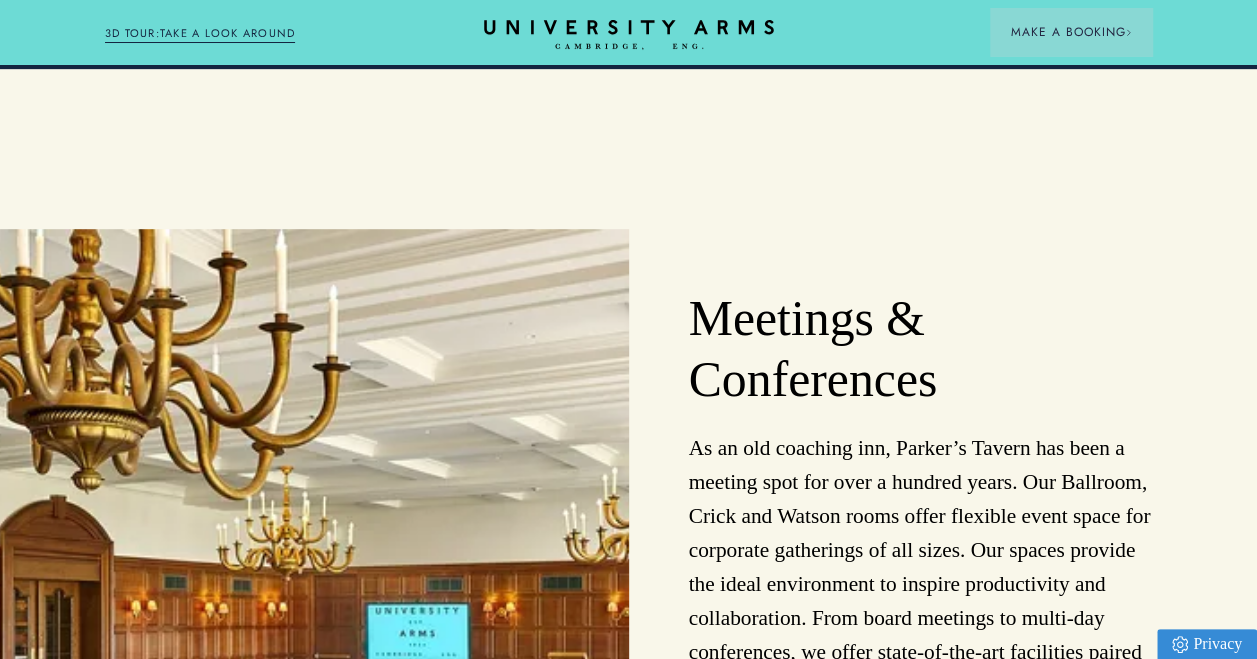 scroll, scrollTop: 6400, scrollLeft: 0, axis: vertical 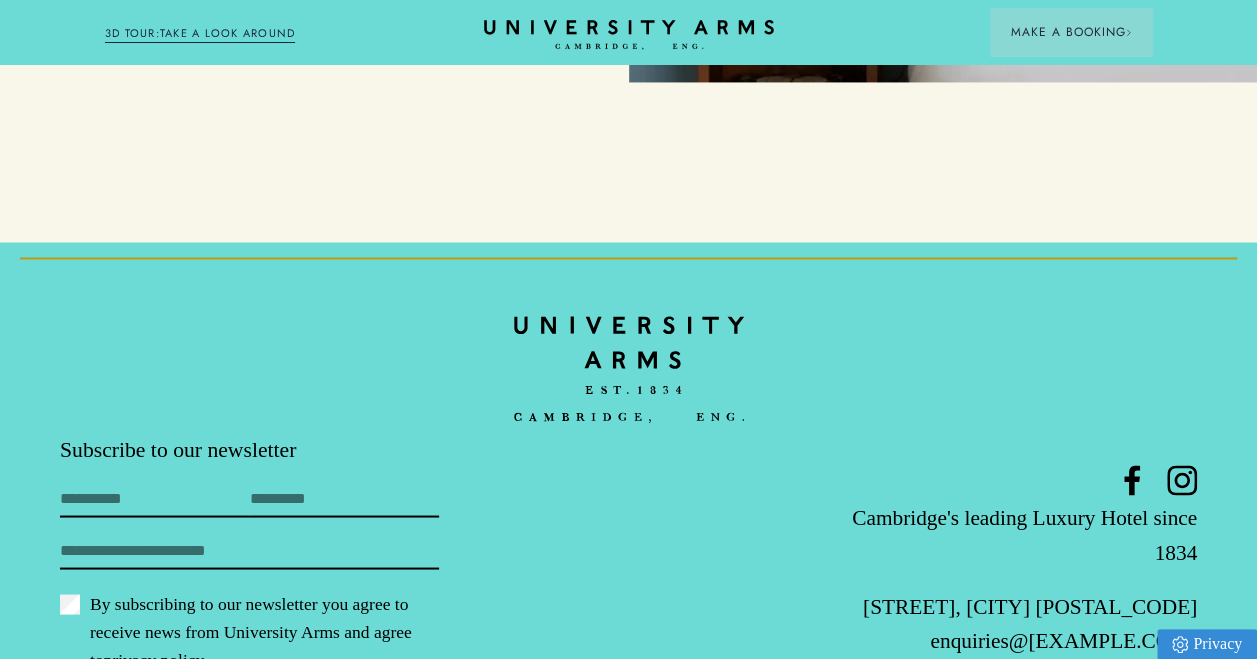 drag, startPoint x: 1218, startPoint y: 504, endPoint x: 929, endPoint y: 518, distance: 289.3389 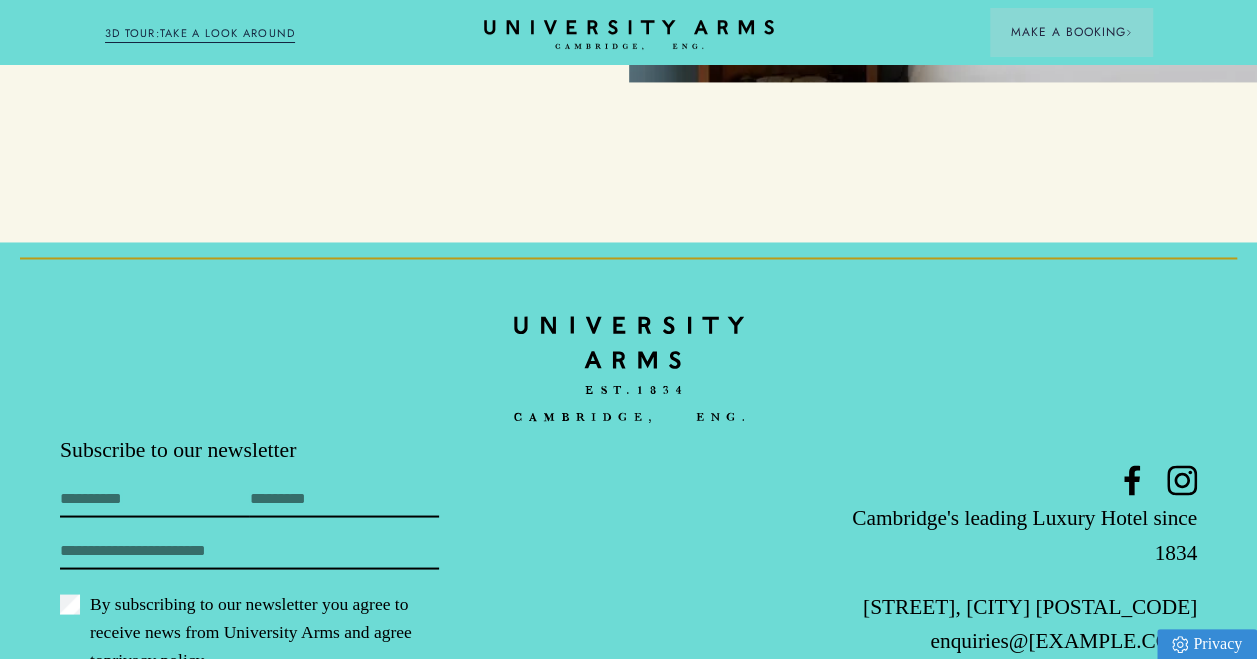 click on "Subscribe to our newsletter   First Name     Last Name     Email
By subscribing to our newsletter you agree to receive news from
University Arms and agree to
privacy policy
Subscribe                 Cambridge's leading Luxury Hotel since 1834   [STREET], [CITY] [POSTAL_CODE]
enquiries@[EXAMPLE.COM]
[PHONE]
Site by Show + Tell" at bounding box center (628, 518) 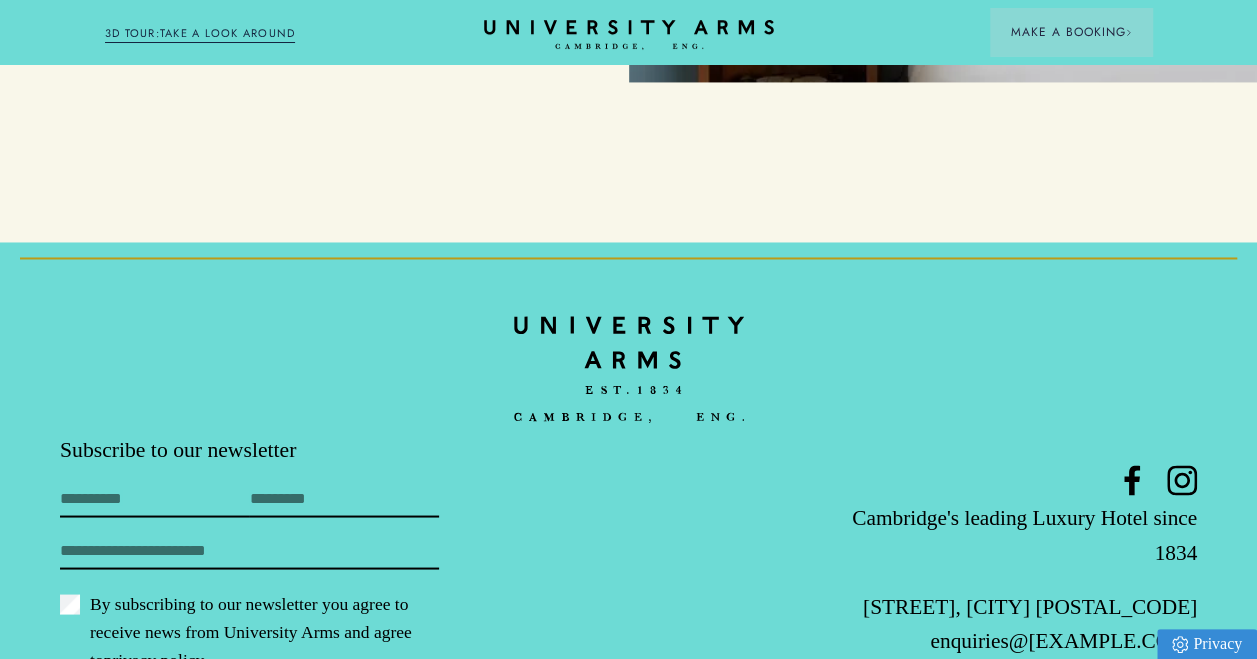 drag, startPoint x: 1210, startPoint y: 533, endPoint x: 1043, endPoint y: 541, distance: 167.19151 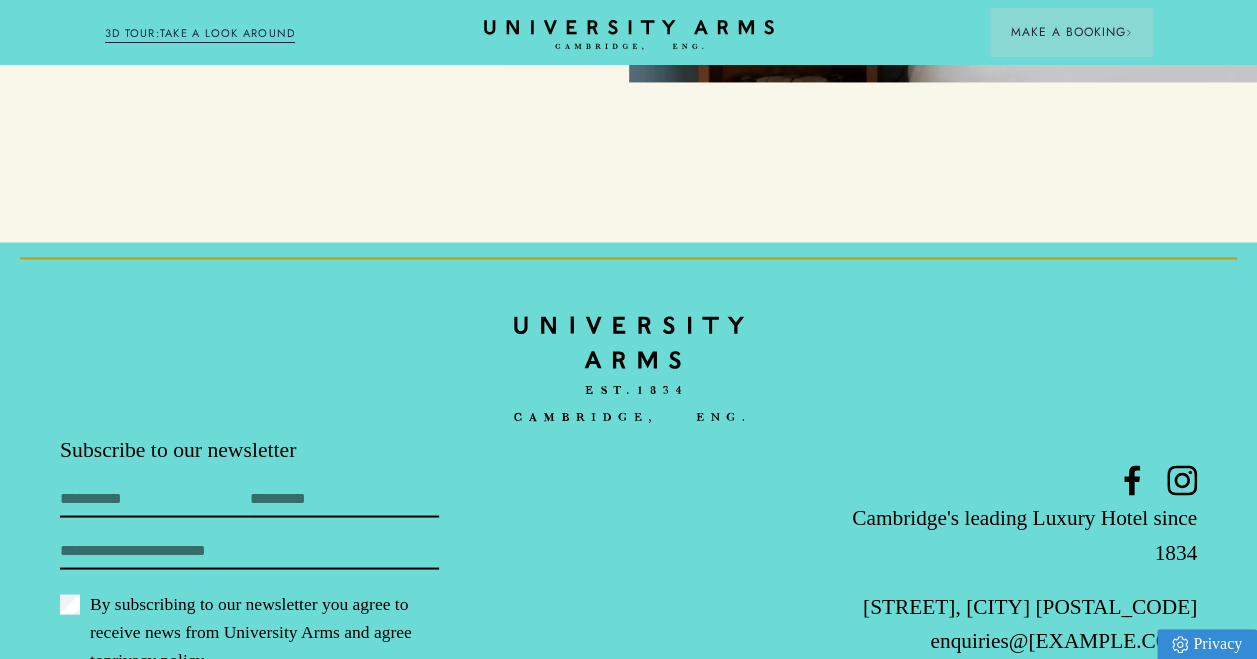 click on "Subscribe to our newsletter   First Name     Last Name     Email
By subscribing to our newsletter you agree to receive news from
University Arms and agree to
privacy policy
Subscribe                 Cambridge's leading Luxury Hotel since 1834   [STREET], [CITY] [POSTAL_CODE]
enquiries@[EXAMPLE.COM]
[PHONE]
Site by Show + Tell" at bounding box center (628, 518) 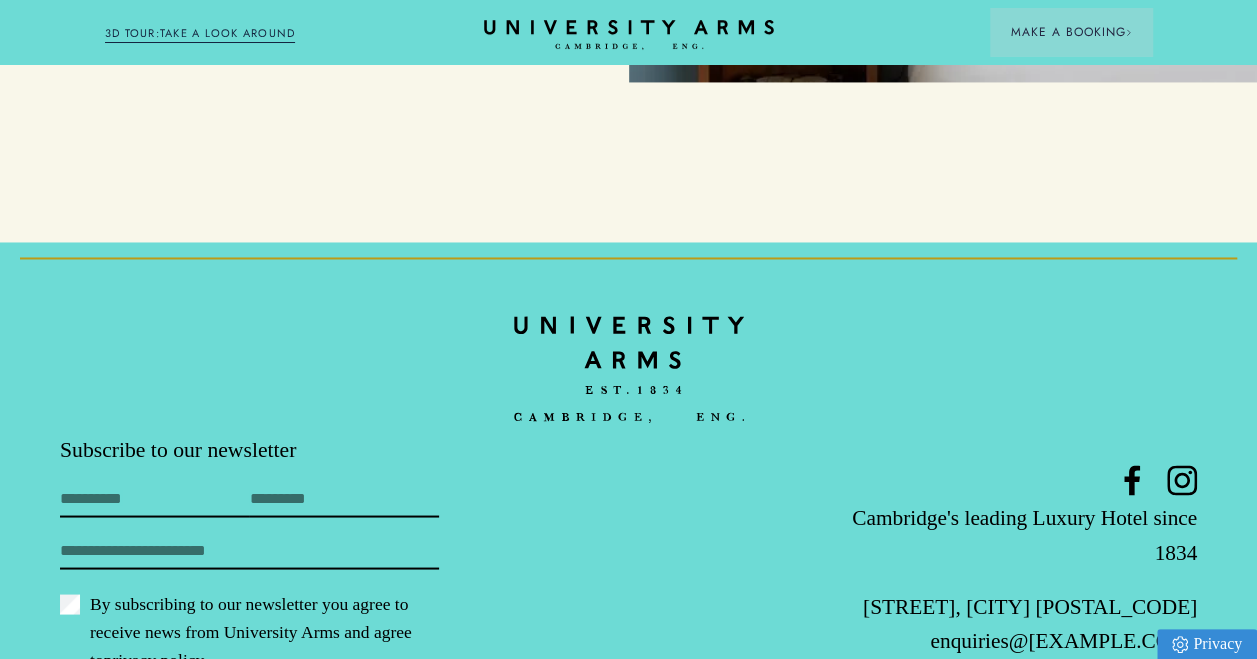 drag, startPoint x: 855, startPoint y: 380, endPoint x: 1206, endPoint y: 465, distance: 361.1454 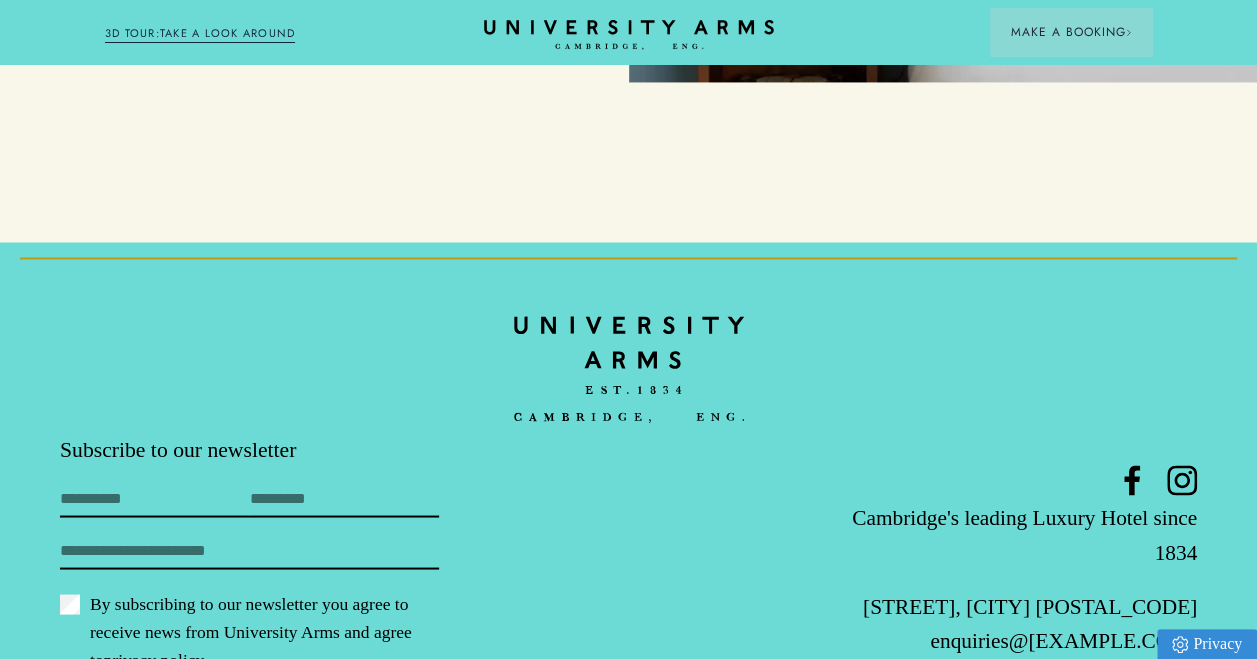click on "Subscribe to our newsletter   First Name     Last Name     Email
By subscribing to our newsletter you agree to receive news from
University Arms and agree to
privacy policy
Subscribe                 Cambridge's leading Luxury Hotel since 1834   [STREET], [CITY] [POSTAL_CODE]
enquiries@[EXAMPLE.COM]
[PHONE]
Site by Show + Tell" at bounding box center (628, 518) 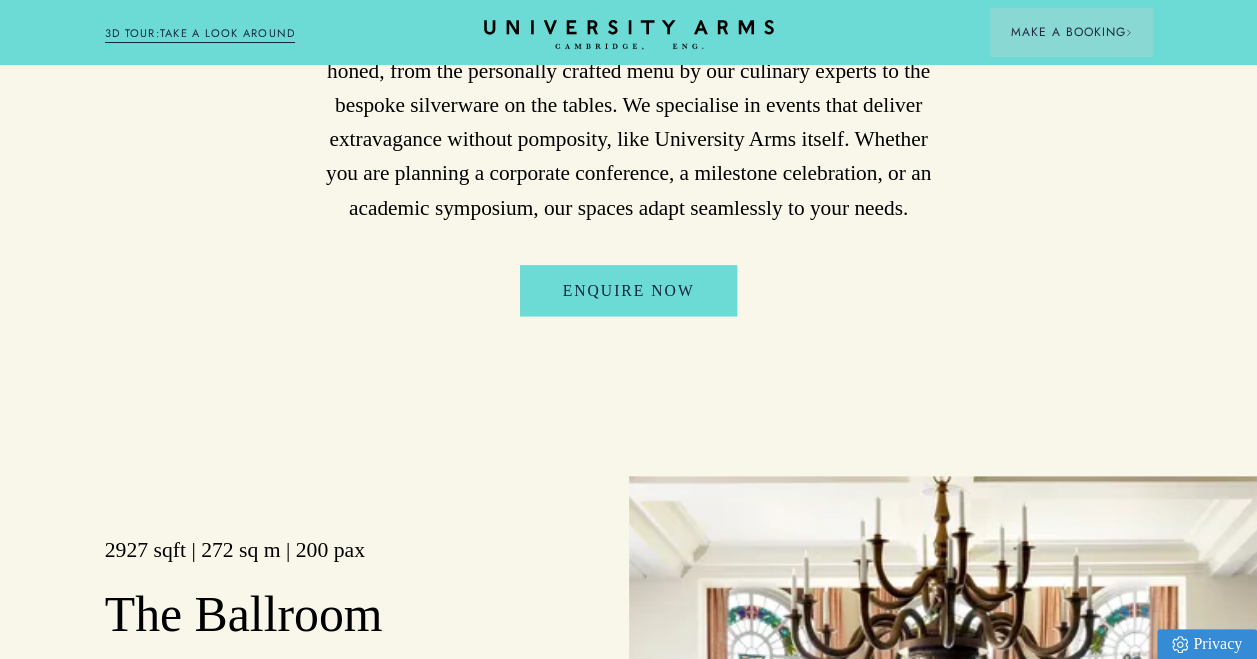 scroll, scrollTop: 0, scrollLeft: 0, axis: both 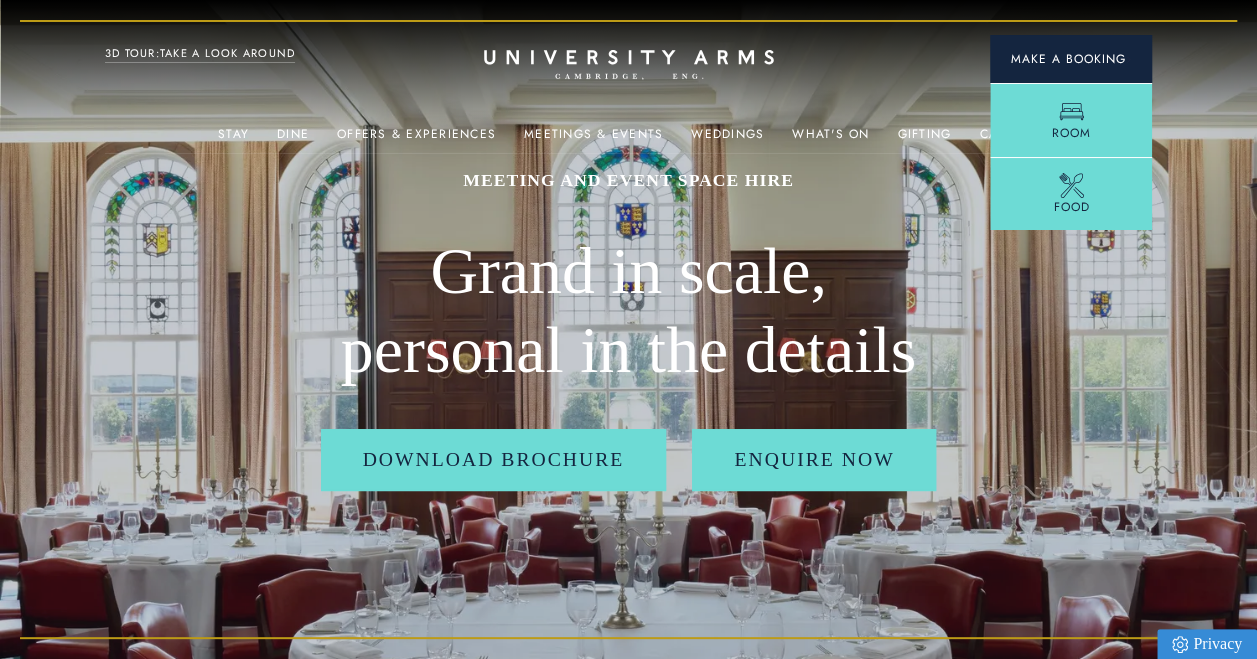 click on "Make a Booking" at bounding box center (1071, 59) 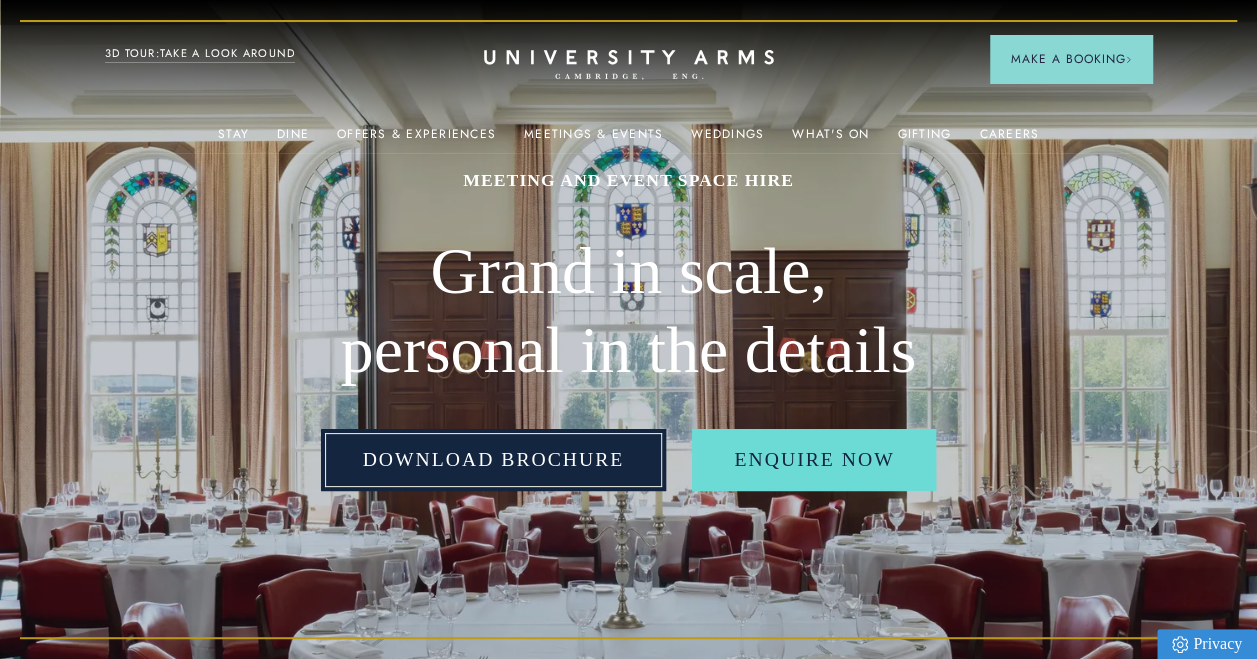 click on "Download Brochure" at bounding box center (494, 460) 